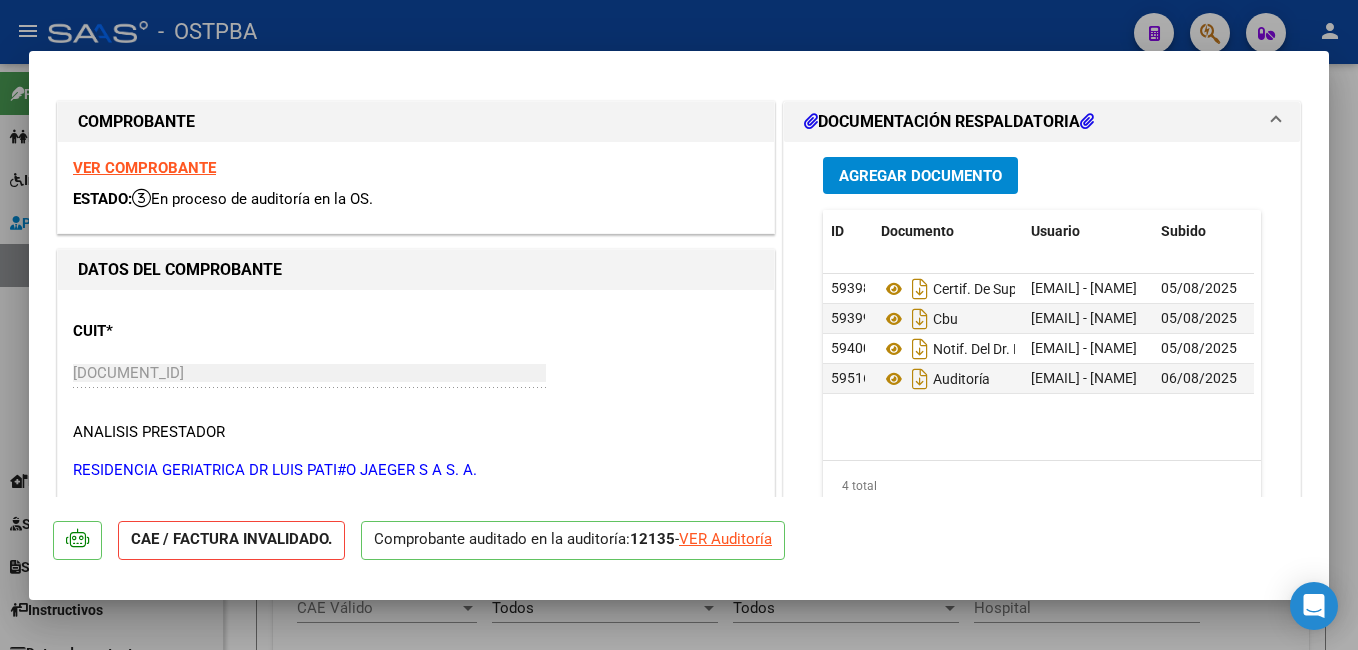 scroll, scrollTop: 0, scrollLeft: 0, axis: both 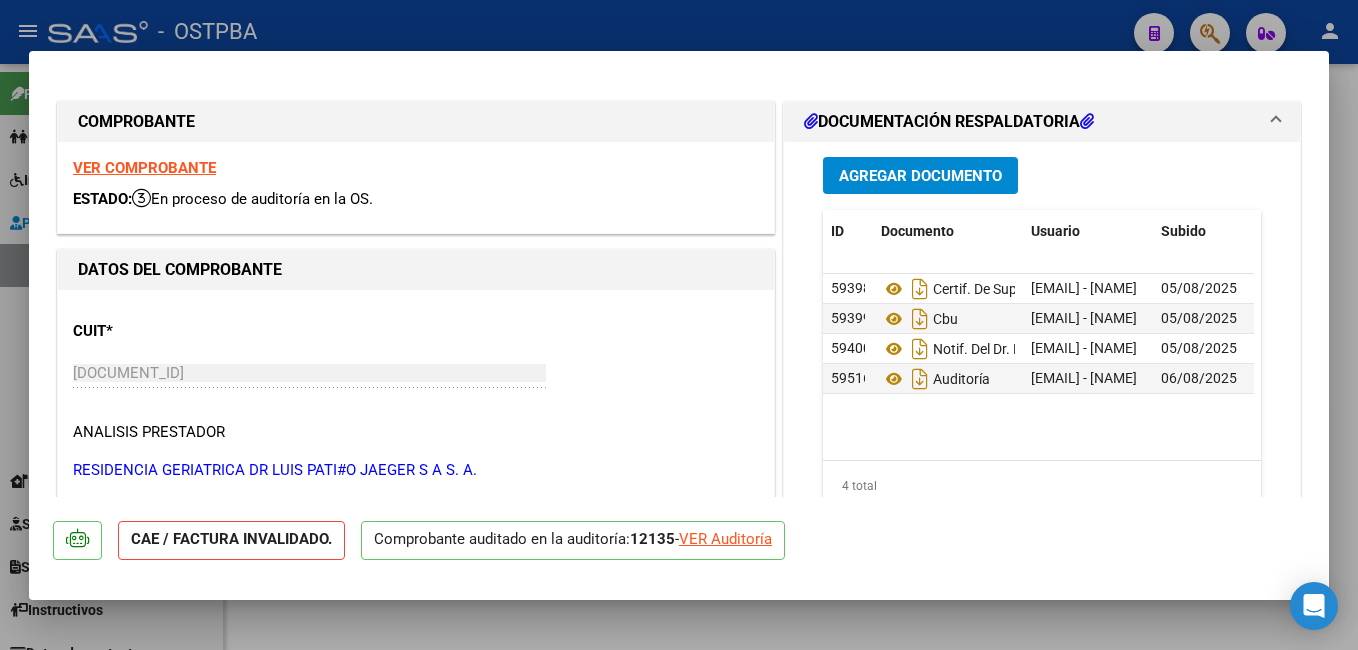 click at bounding box center [679, 325] 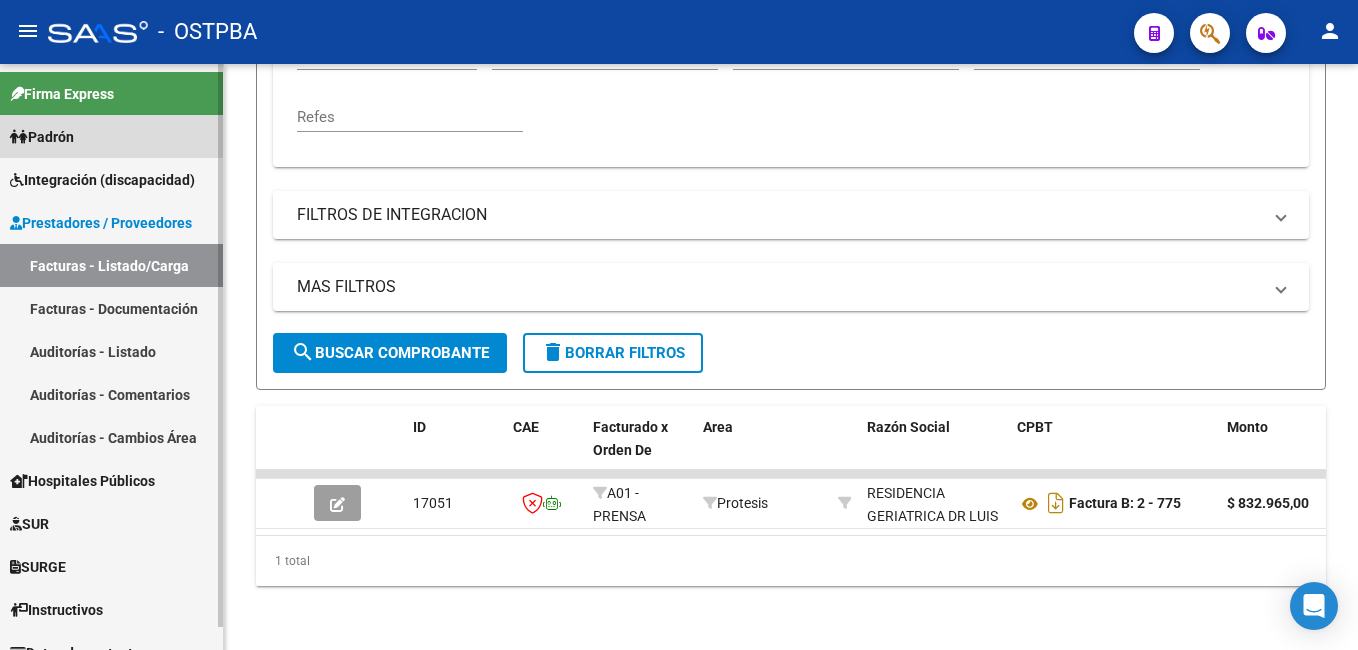 click on "Padrón" at bounding box center [42, 137] 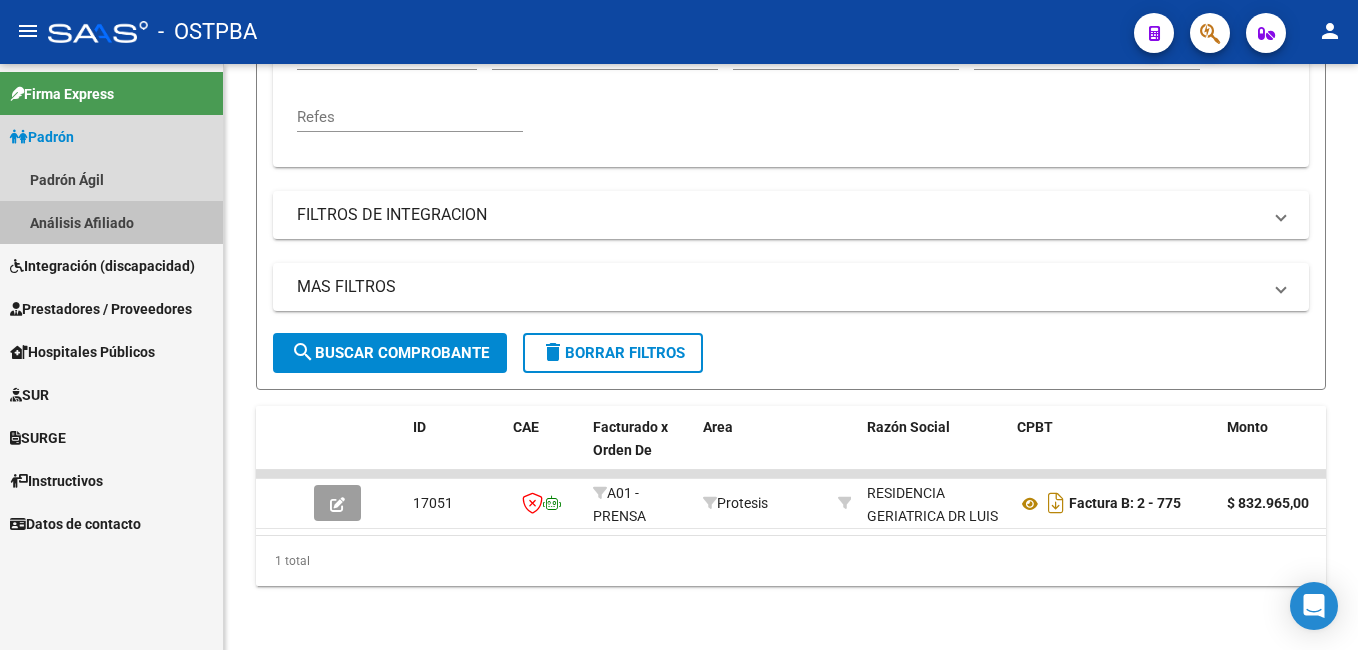 click on "Análisis Afiliado" at bounding box center [111, 222] 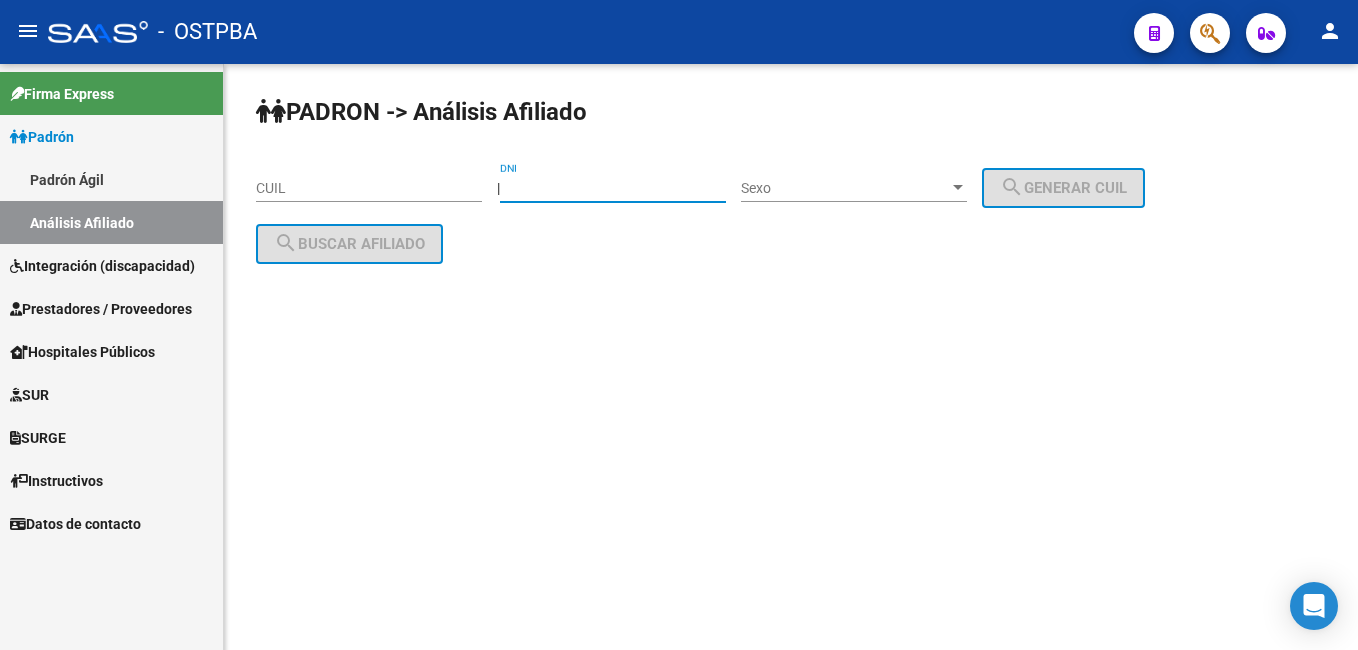 click on "DNI" at bounding box center (613, 188) 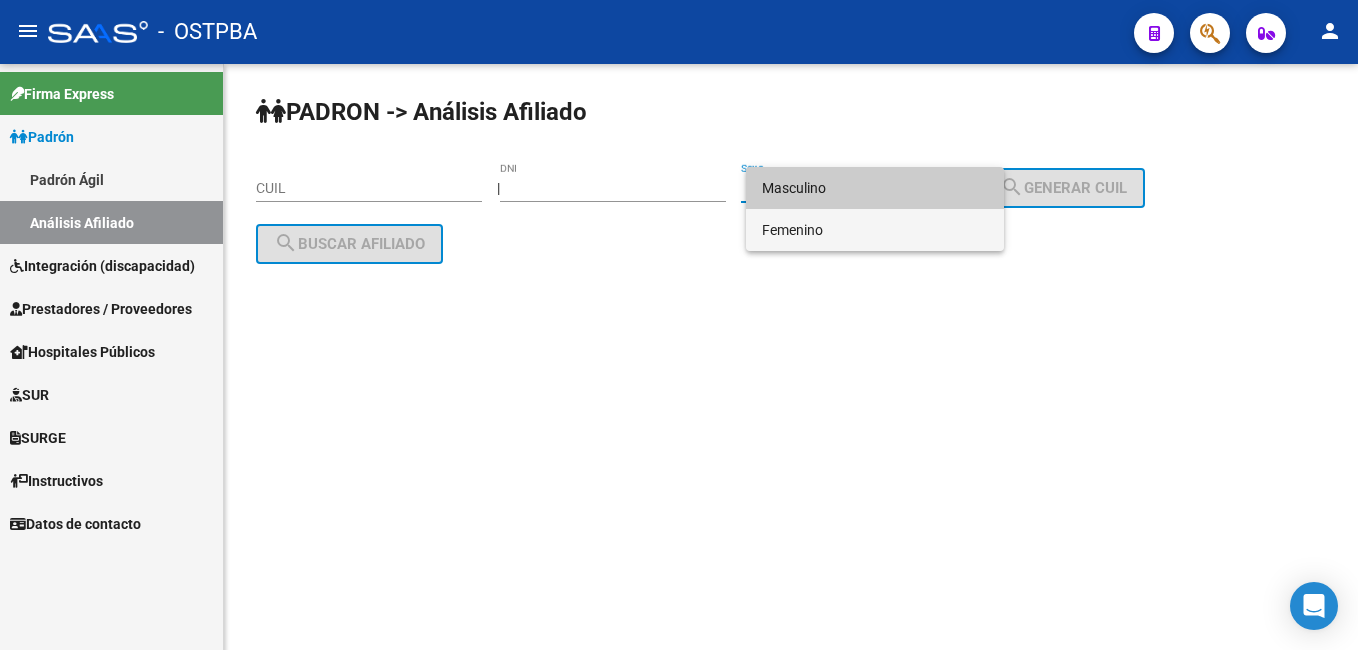 click on "Femenino" at bounding box center (875, 230) 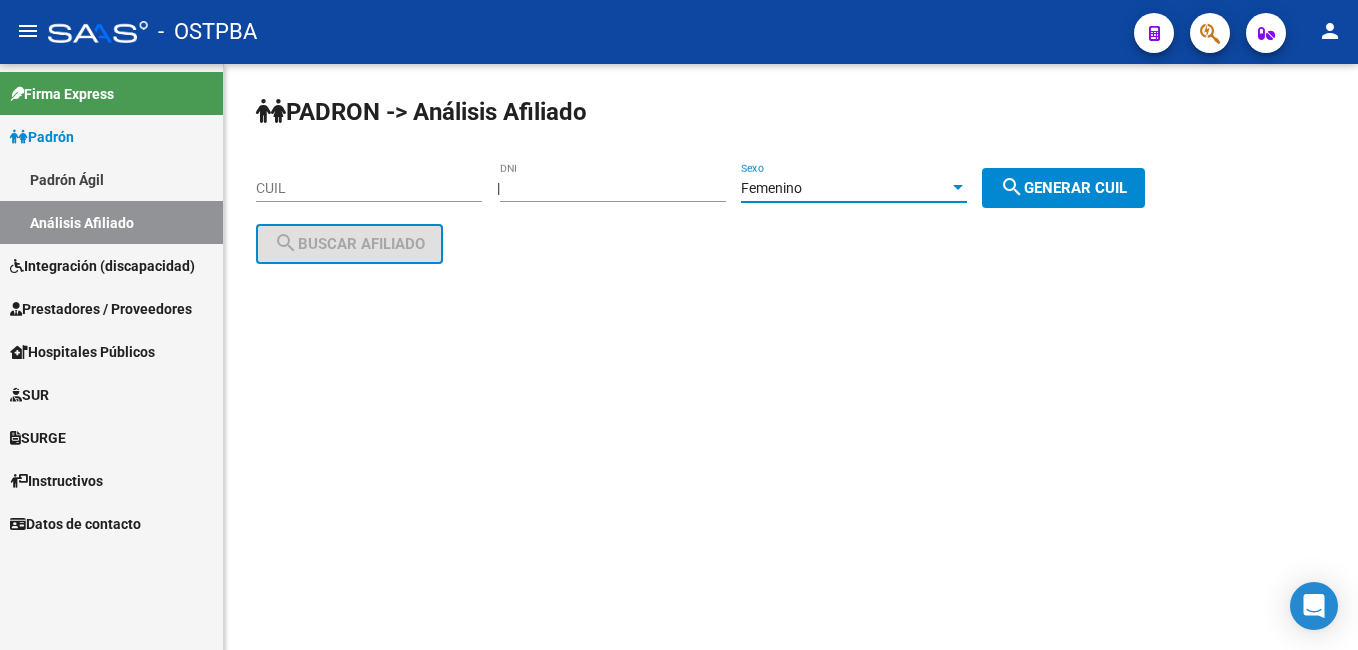 click on "search  Generar CUIL" 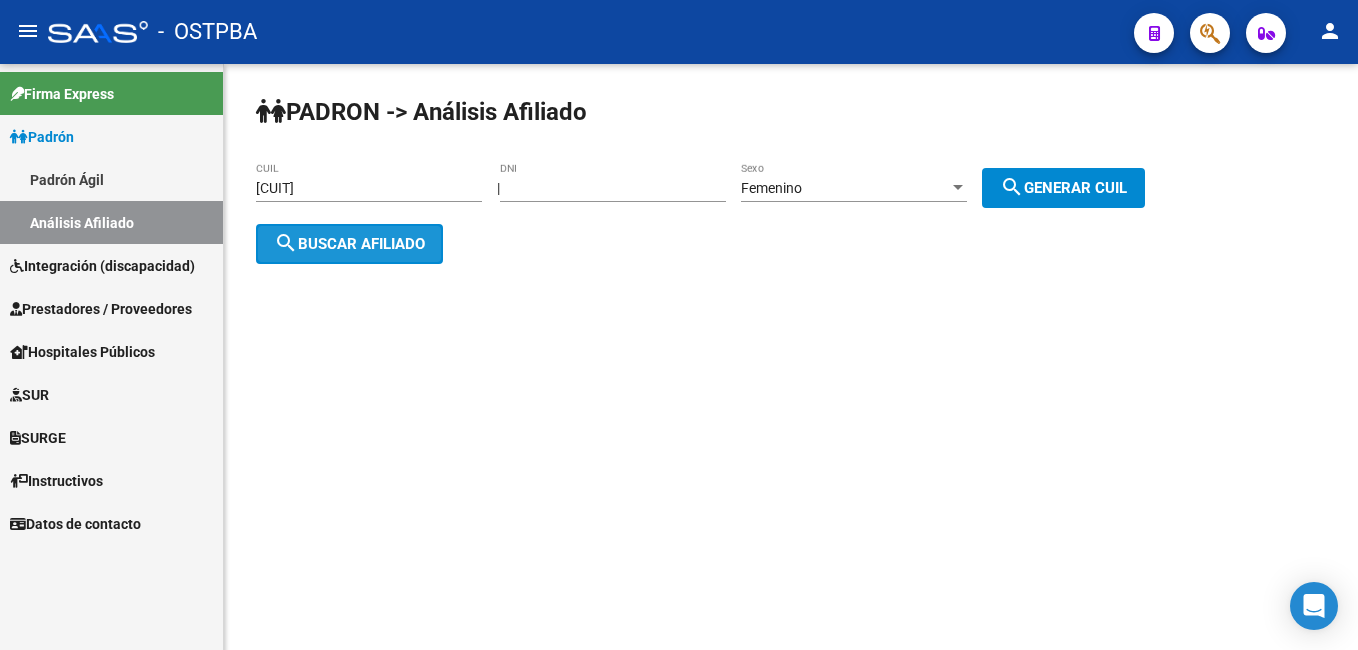 click on "search  Buscar afiliado" 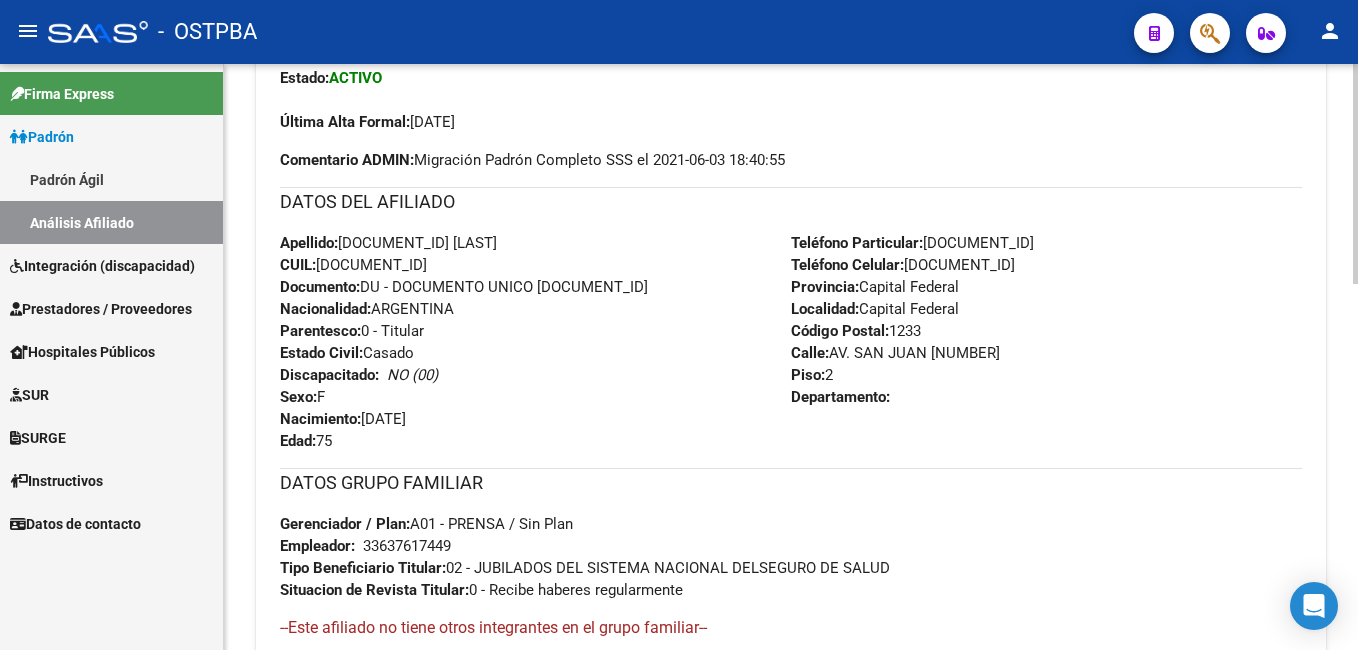 scroll, scrollTop: 600, scrollLeft: 0, axis: vertical 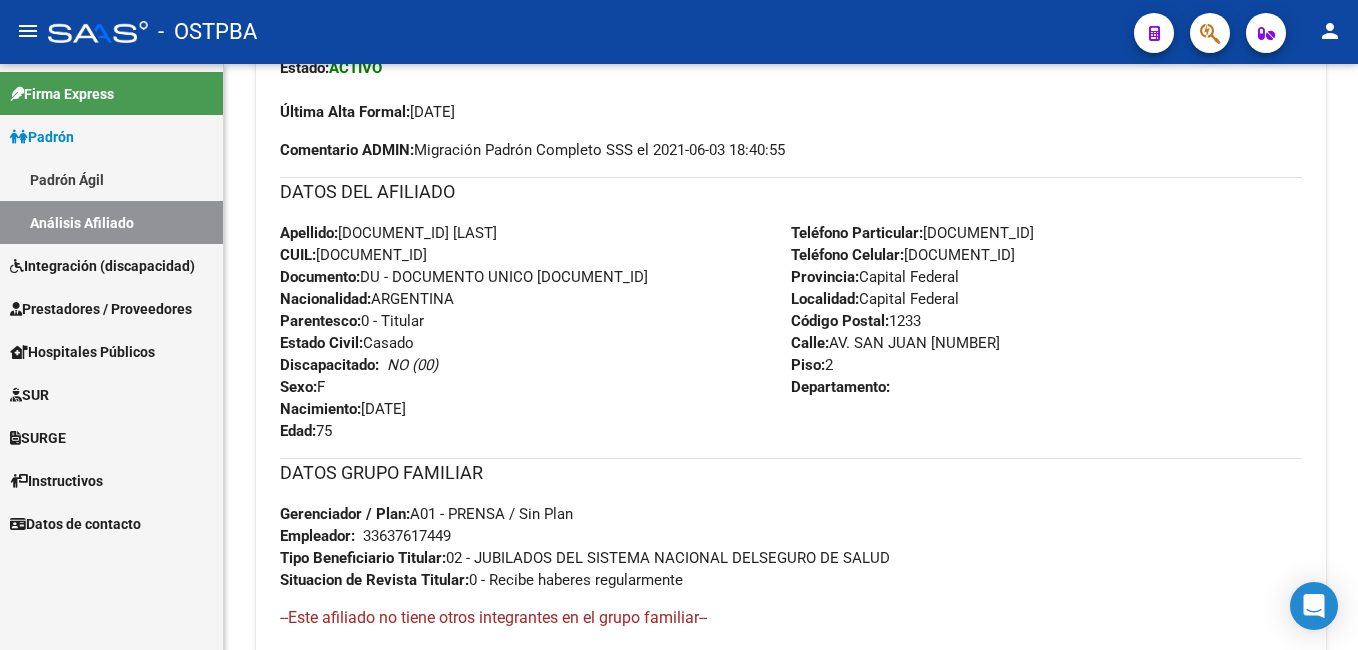 drag, startPoint x: 131, startPoint y: 179, endPoint x: 208, endPoint y: 181, distance: 77.02597 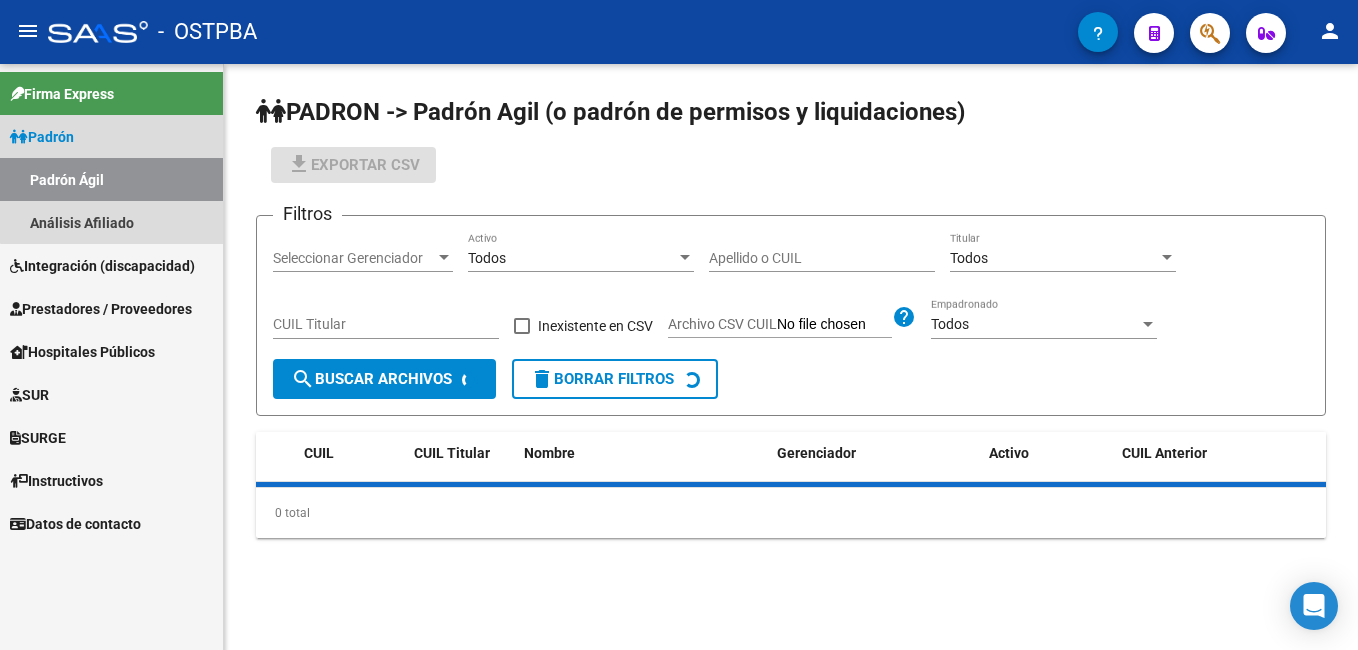 scroll, scrollTop: 0, scrollLeft: 0, axis: both 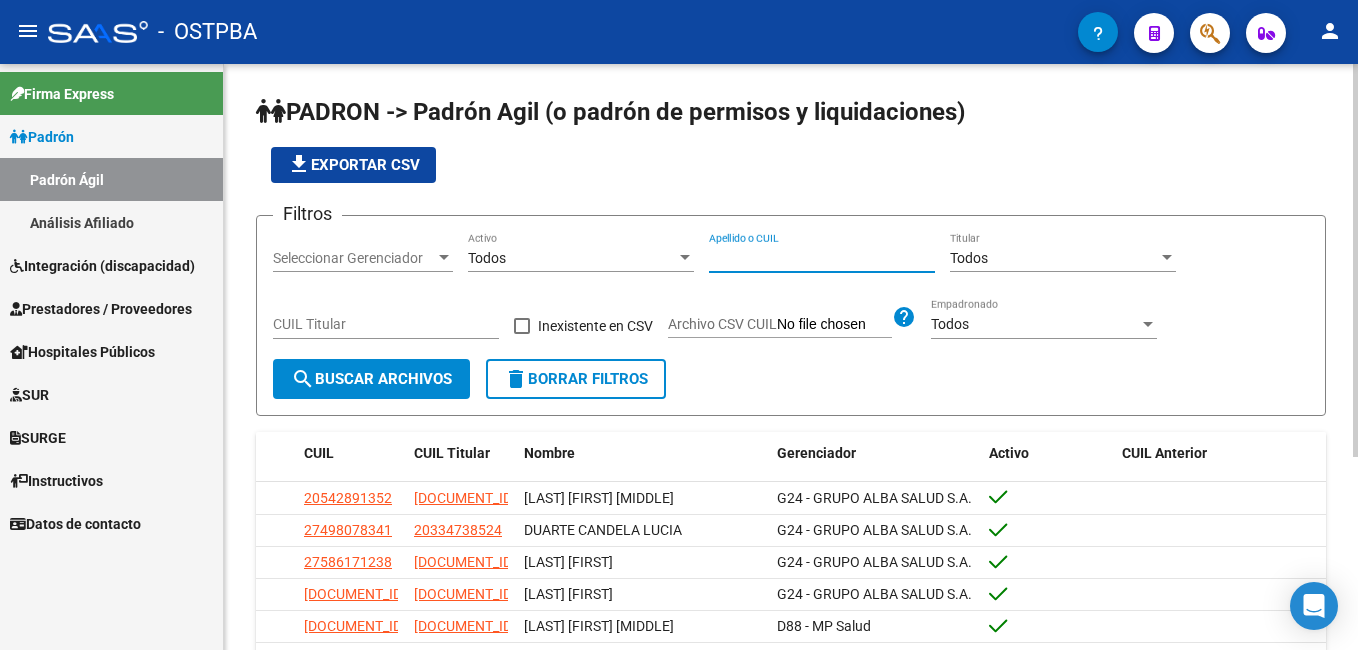 click on "Apellido o CUIL" at bounding box center [822, 258] 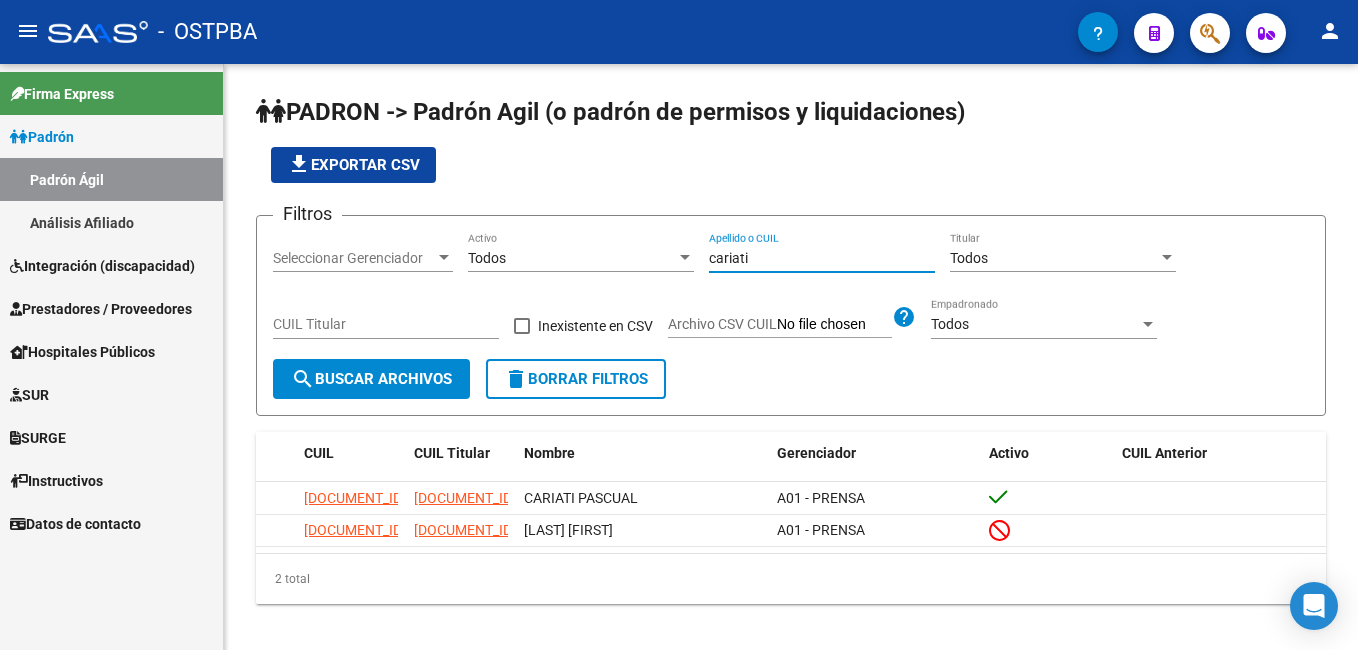 type on "cariati" 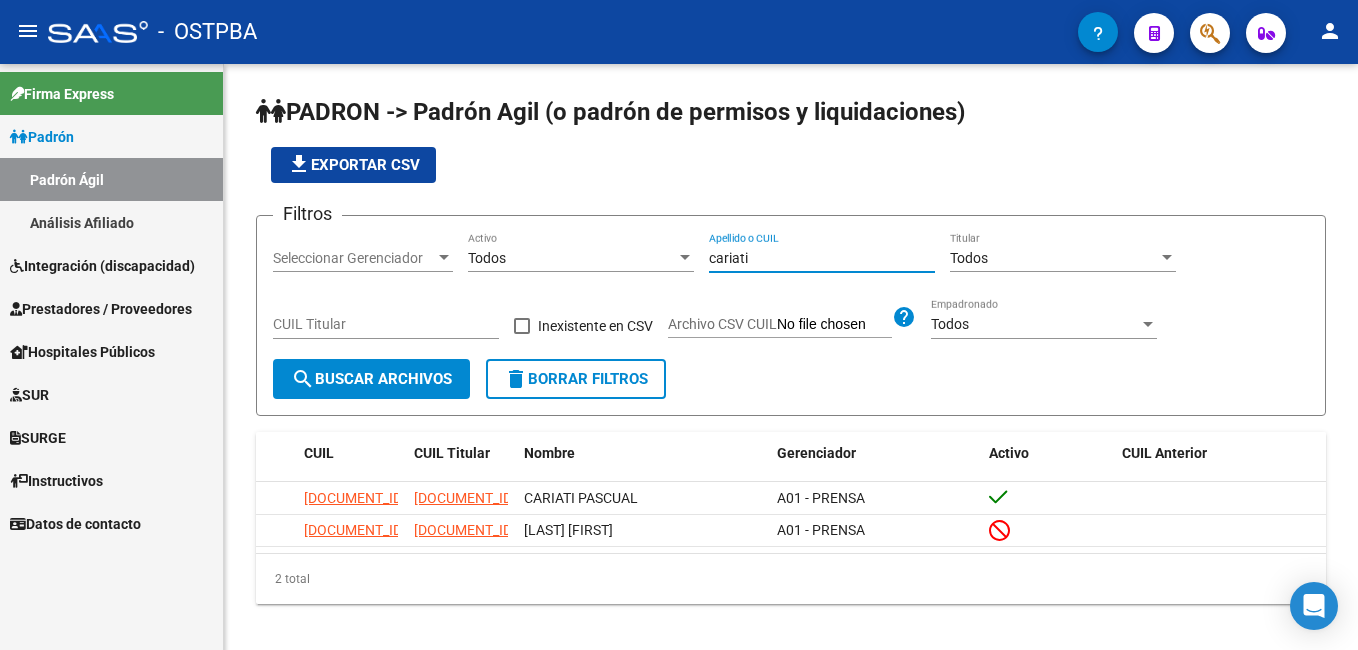 click on "Prestadores / Proveedores" at bounding box center (101, 309) 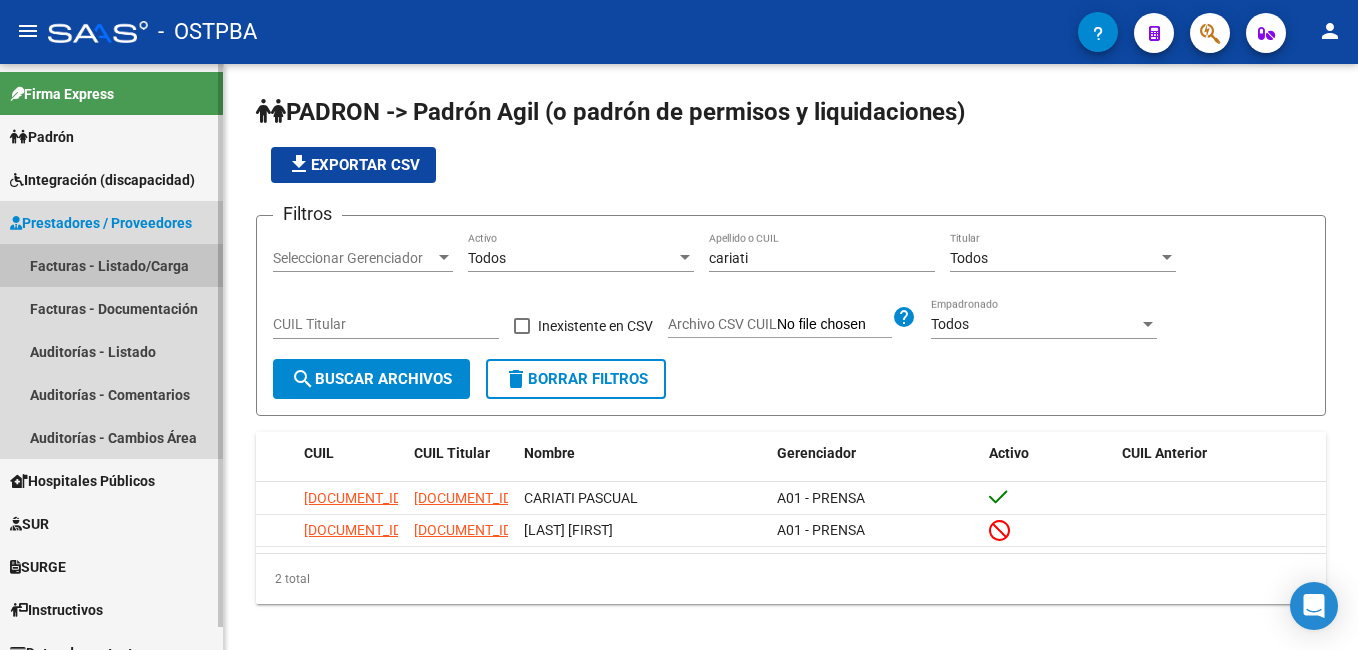 click on "Facturas - Listado/Carga" at bounding box center (111, 265) 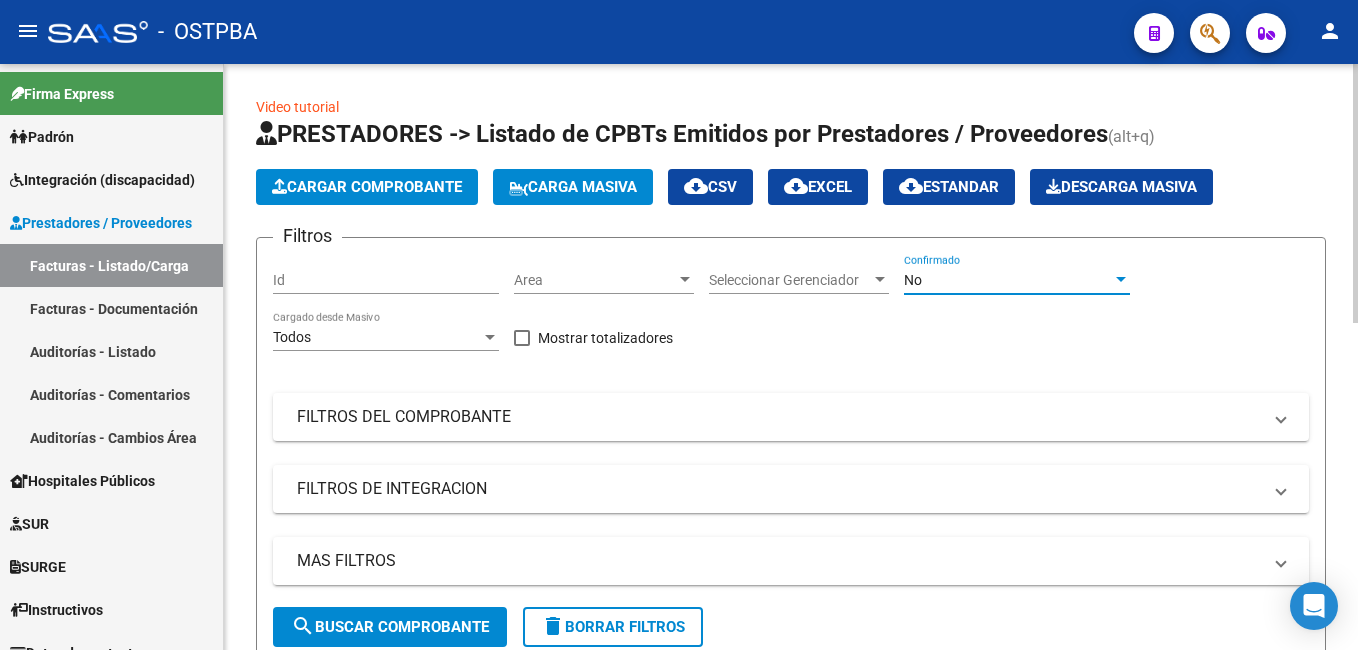 click at bounding box center (1121, 279) 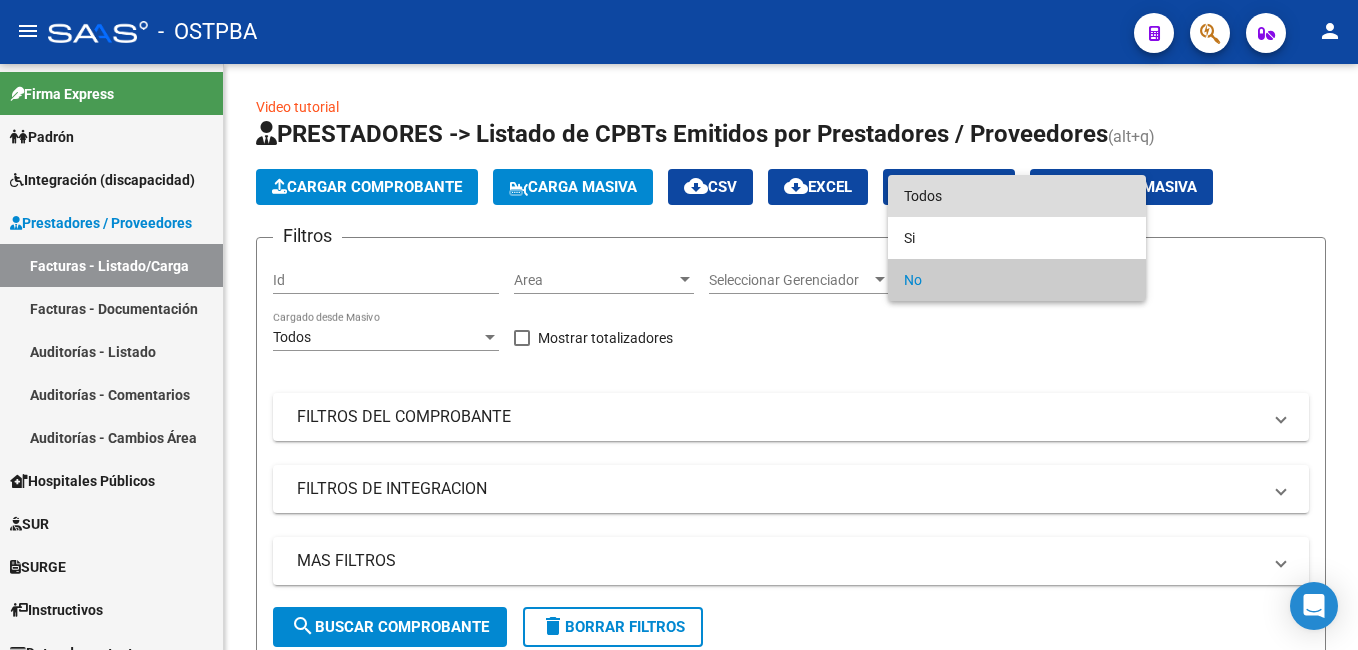 click on "Todos" at bounding box center [1017, 196] 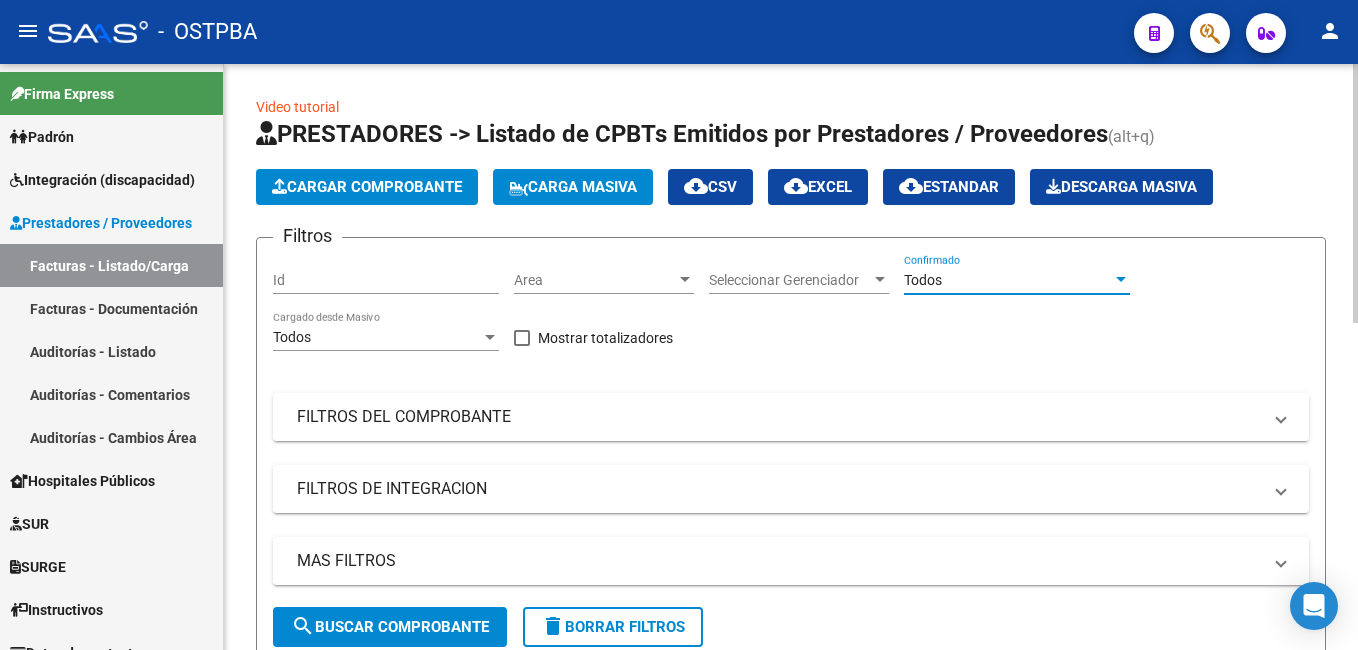 click at bounding box center [1281, 417] 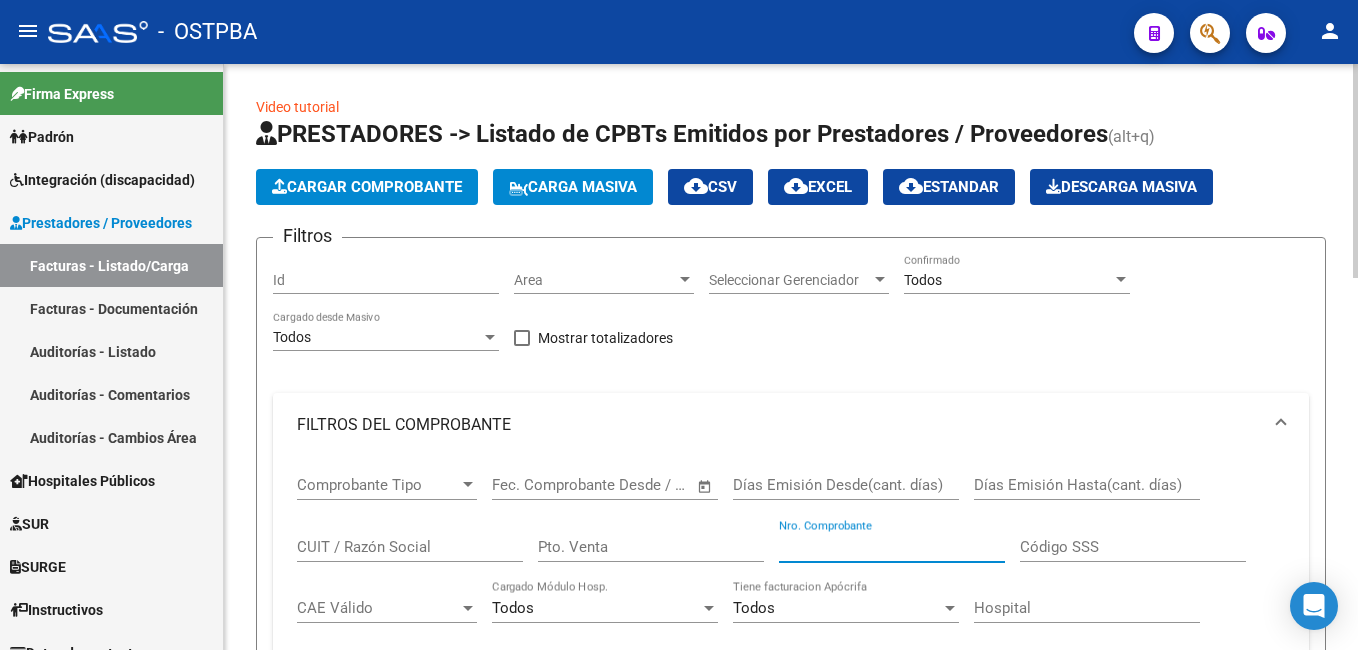 click on "Nro. Comprobante" at bounding box center (892, 547) 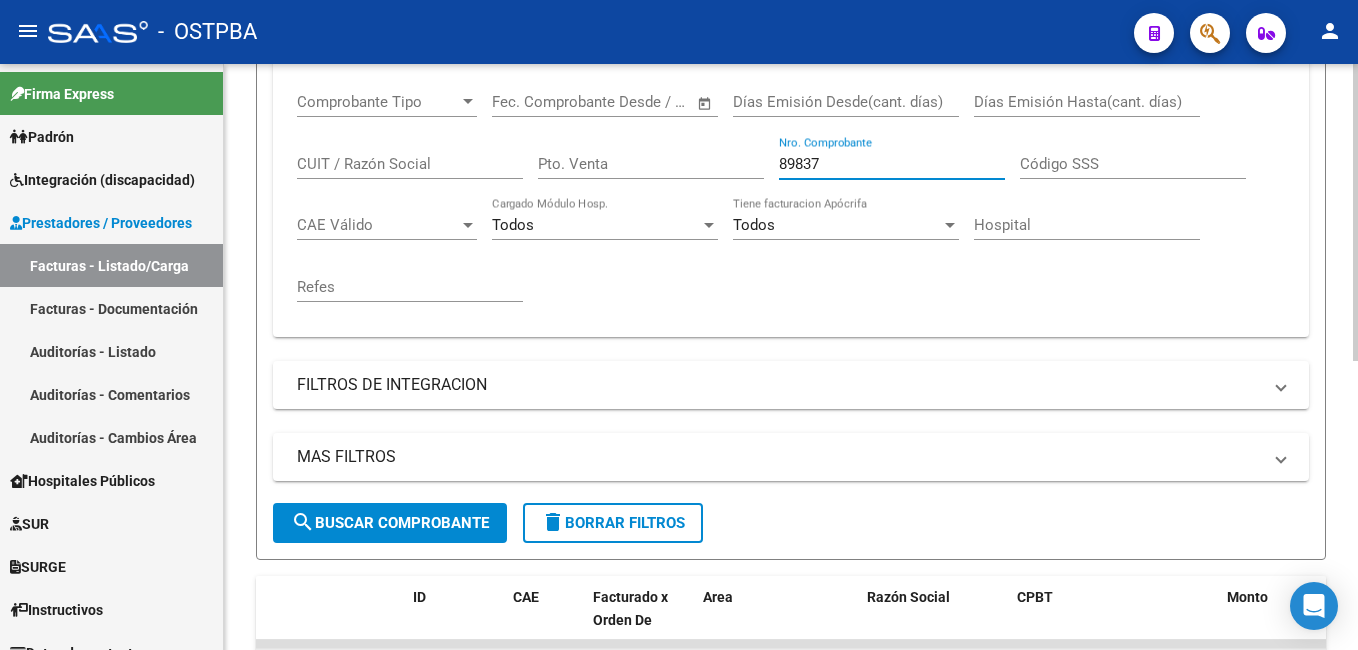scroll, scrollTop: 500, scrollLeft: 0, axis: vertical 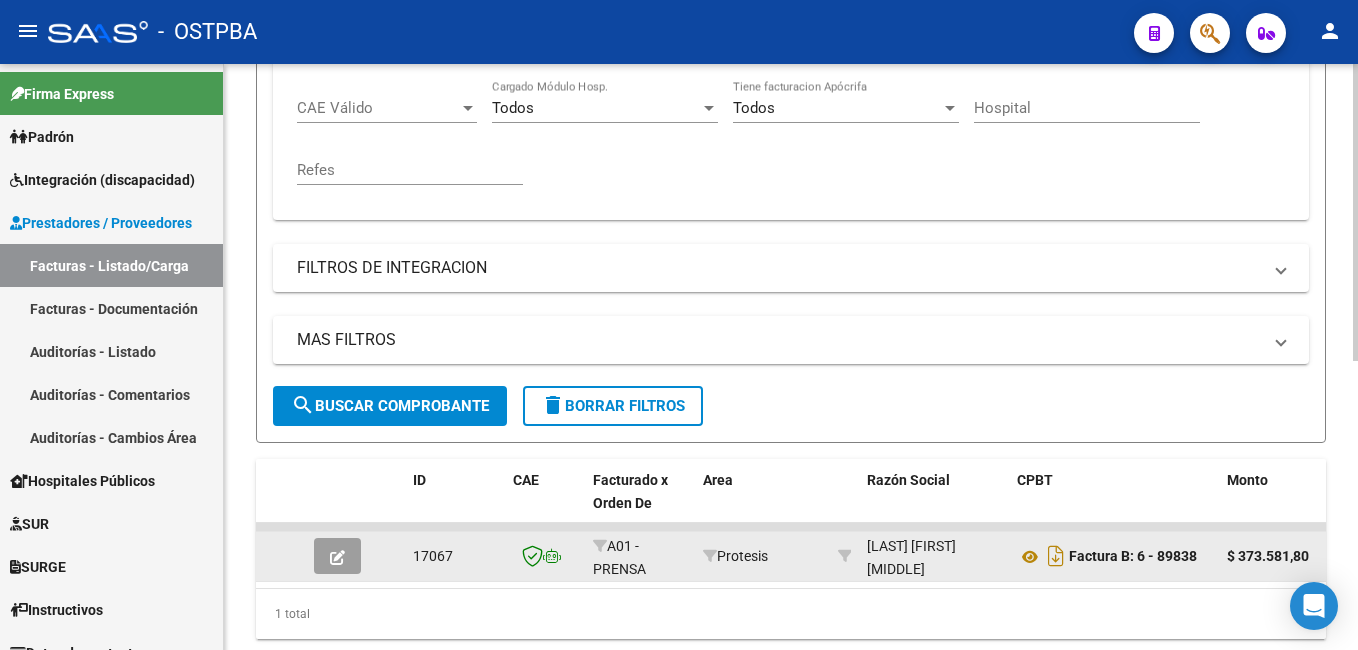 type on "89837" 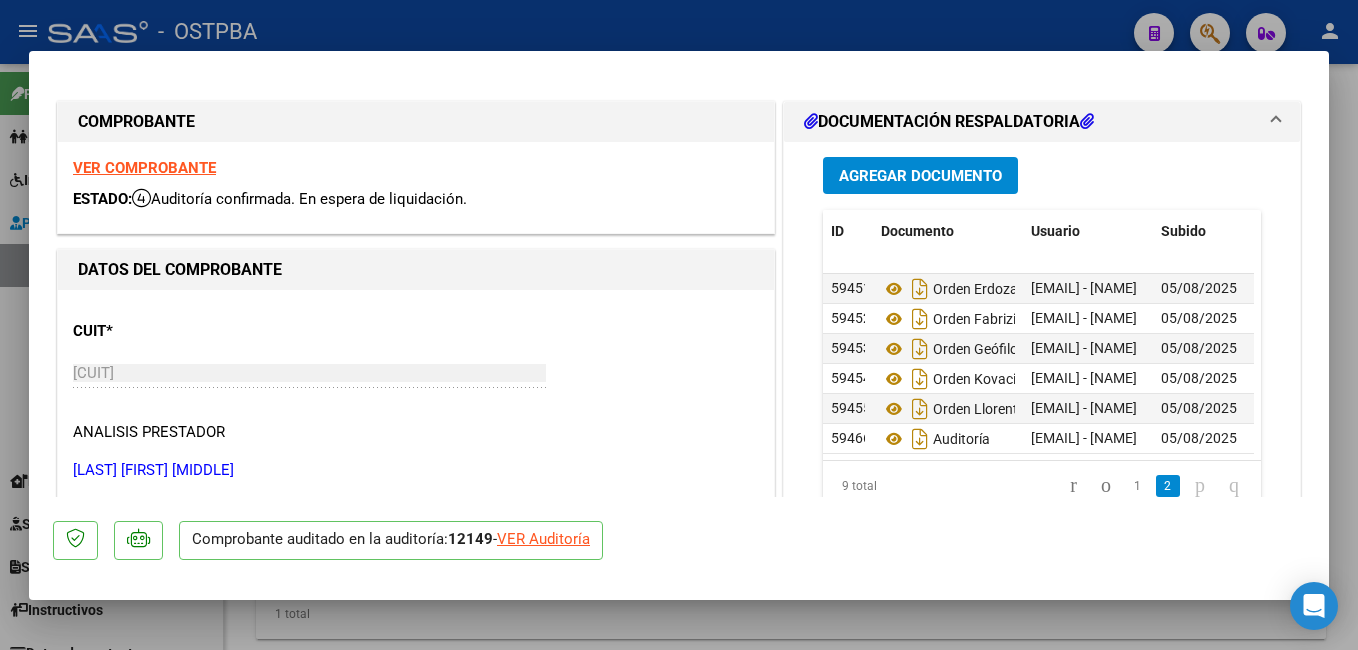 scroll, scrollTop: 105, scrollLeft: 0, axis: vertical 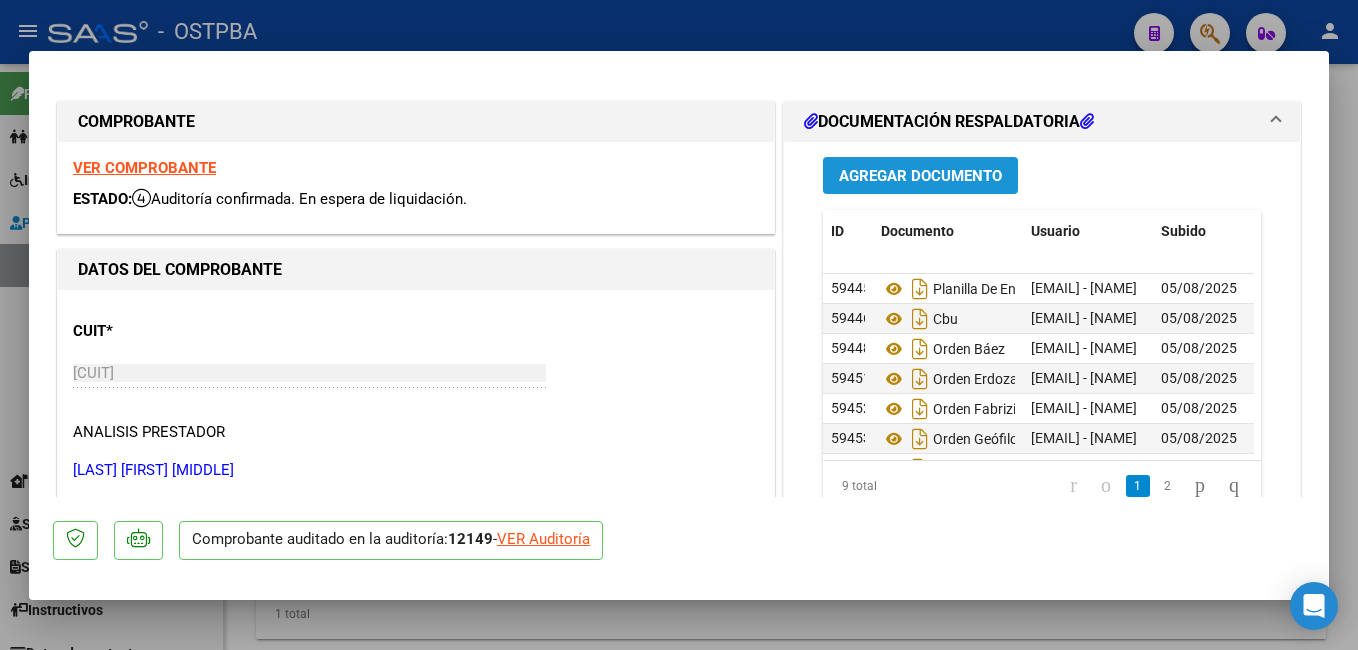 click on "Agregar Documento" at bounding box center [920, 176] 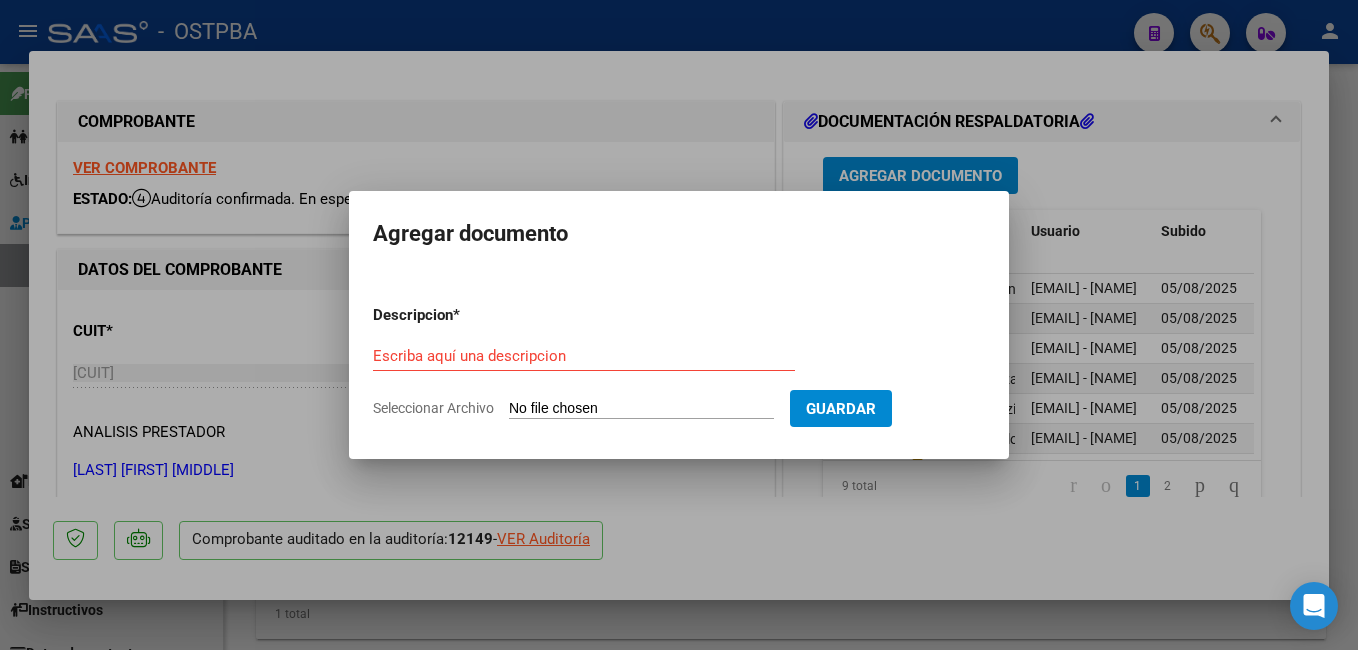 click on "Seleccionar Archivo" 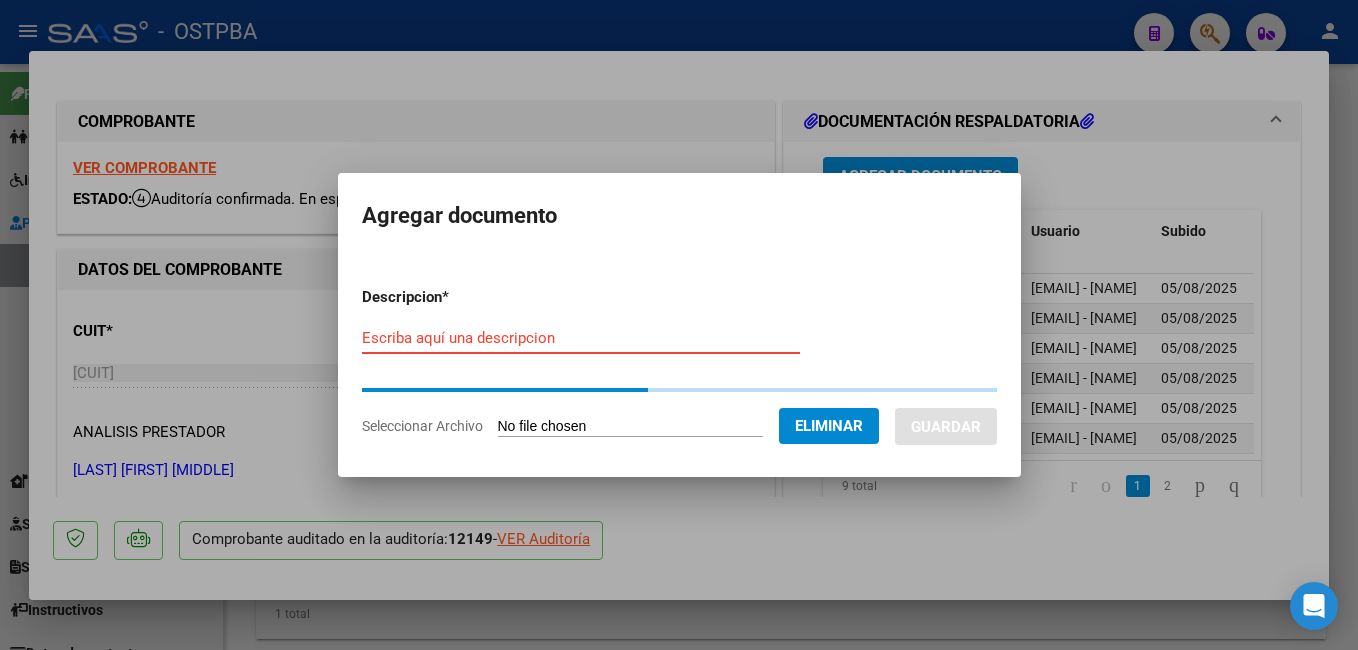 click on "Escriba aquí una descripcion" at bounding box center [581, 338] 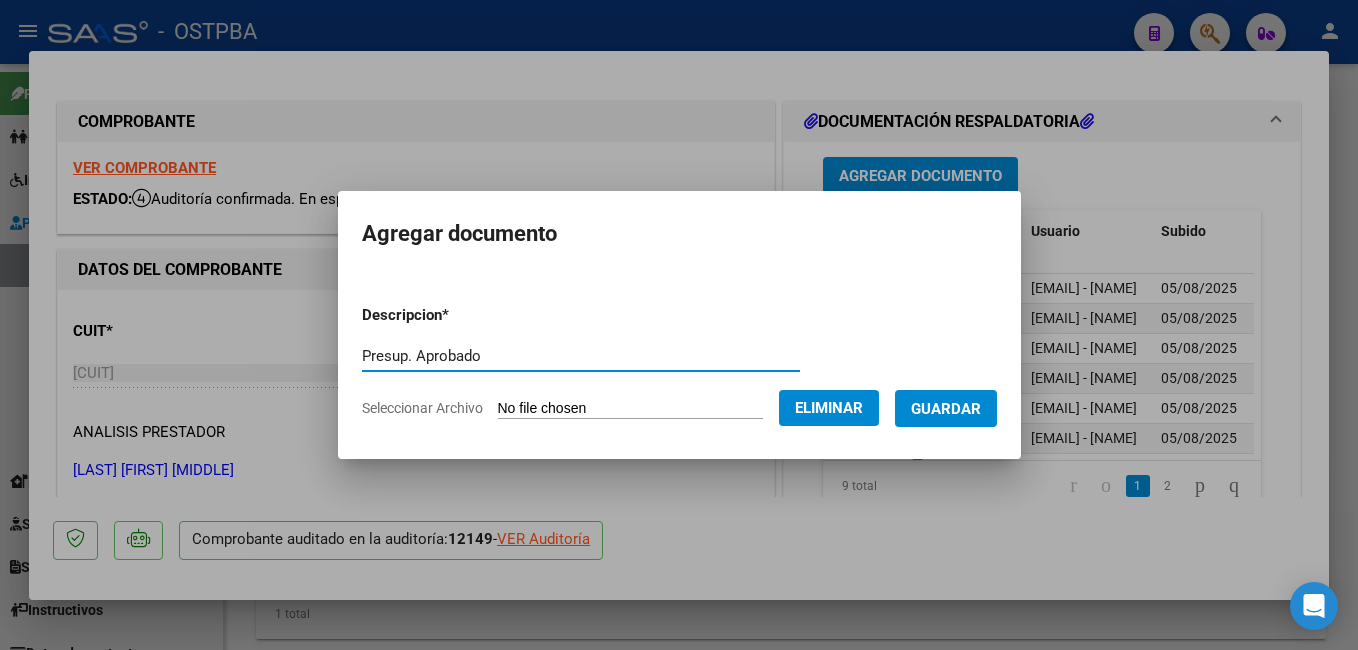 type on "Presup. Aprobado" 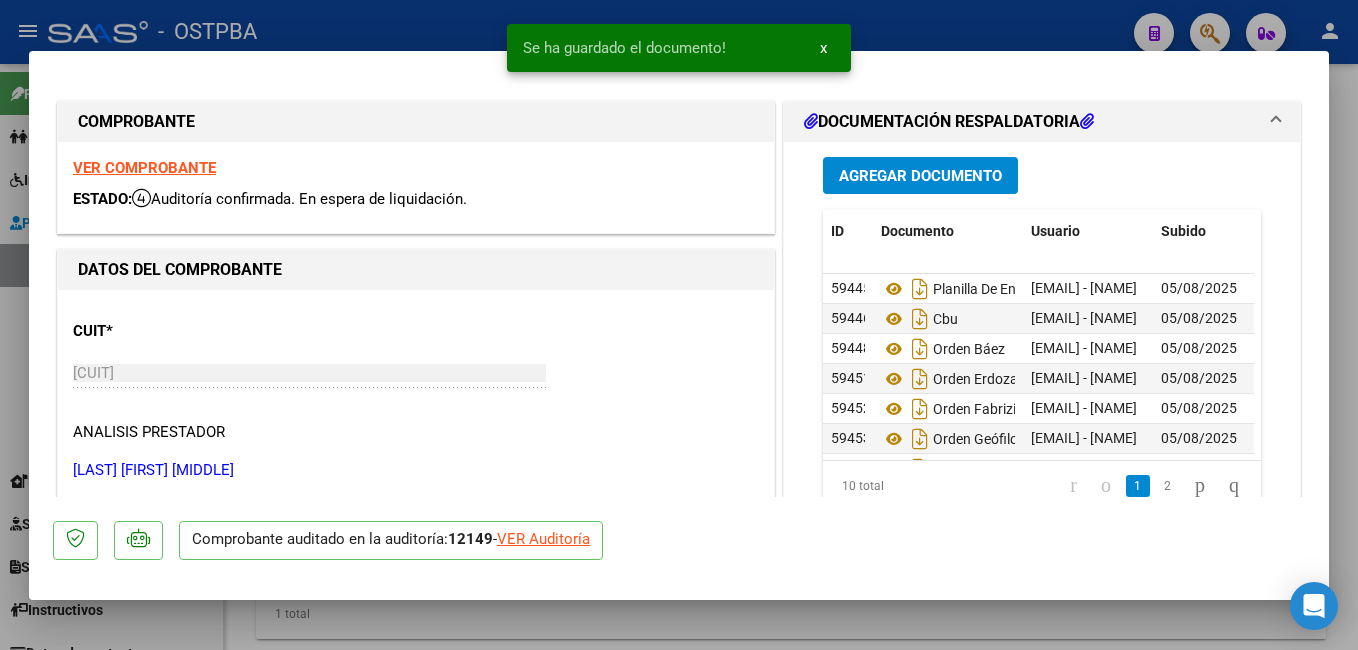 scroll, scrollTop: 135, scrollLeft: 0, axis: vertical 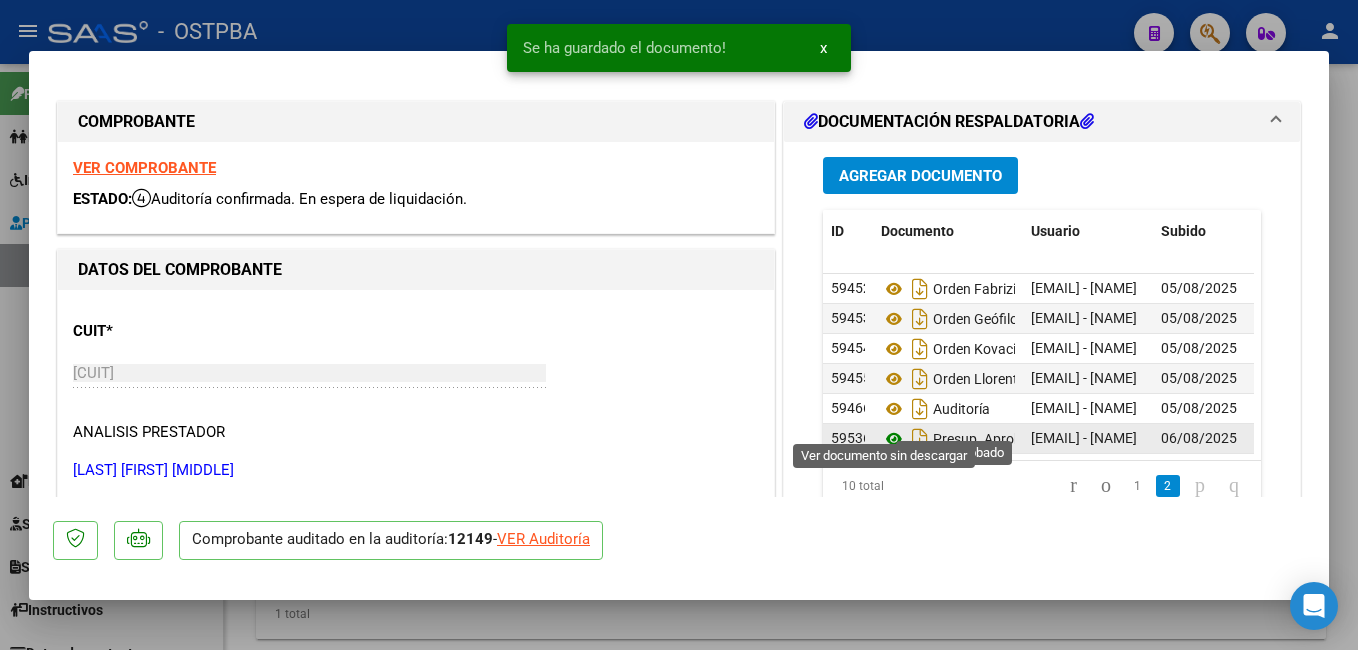 click 